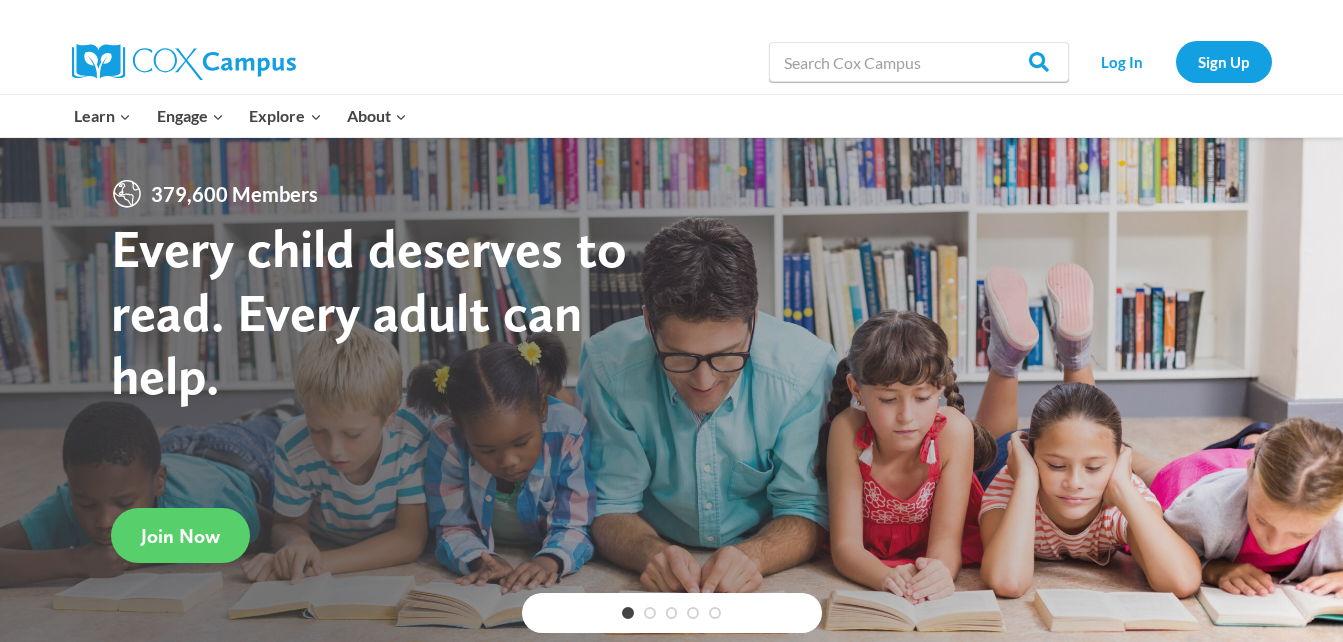 scroll, scrollTop: 0, scrollLeft: 0, axis: both 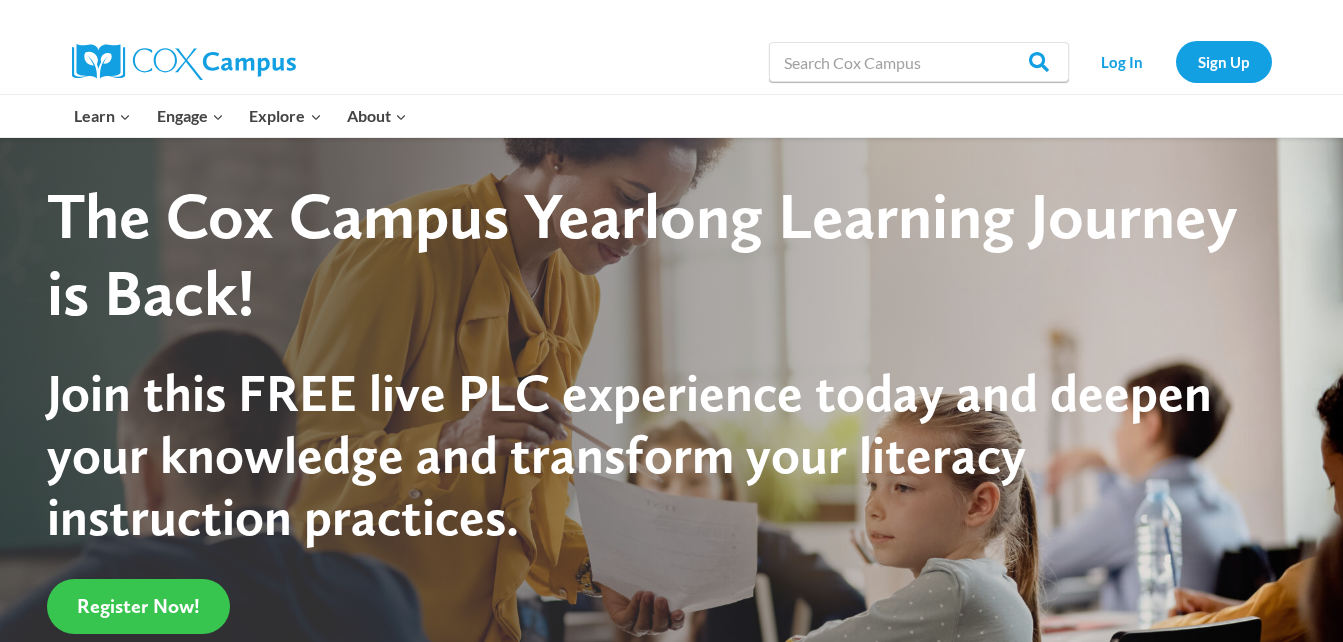 click on "Register Now!" at bounding box center (138, 606) 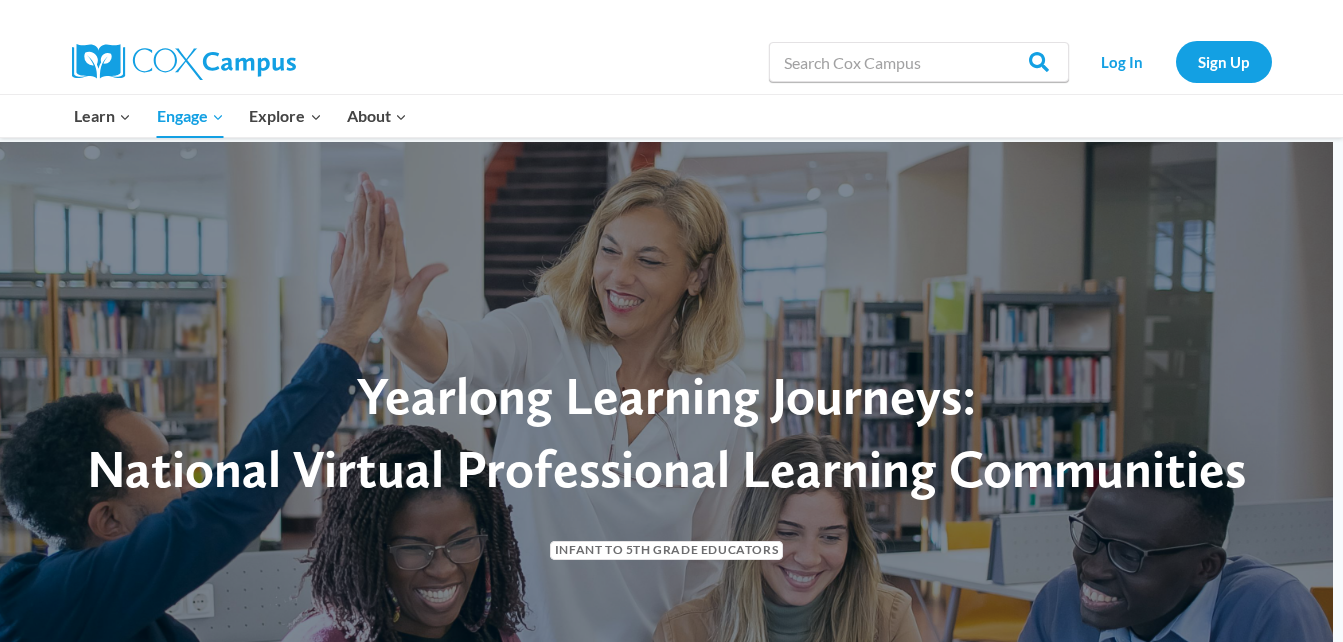 scroll, scrollTop: 0, scrollLeft: 0, axis: both 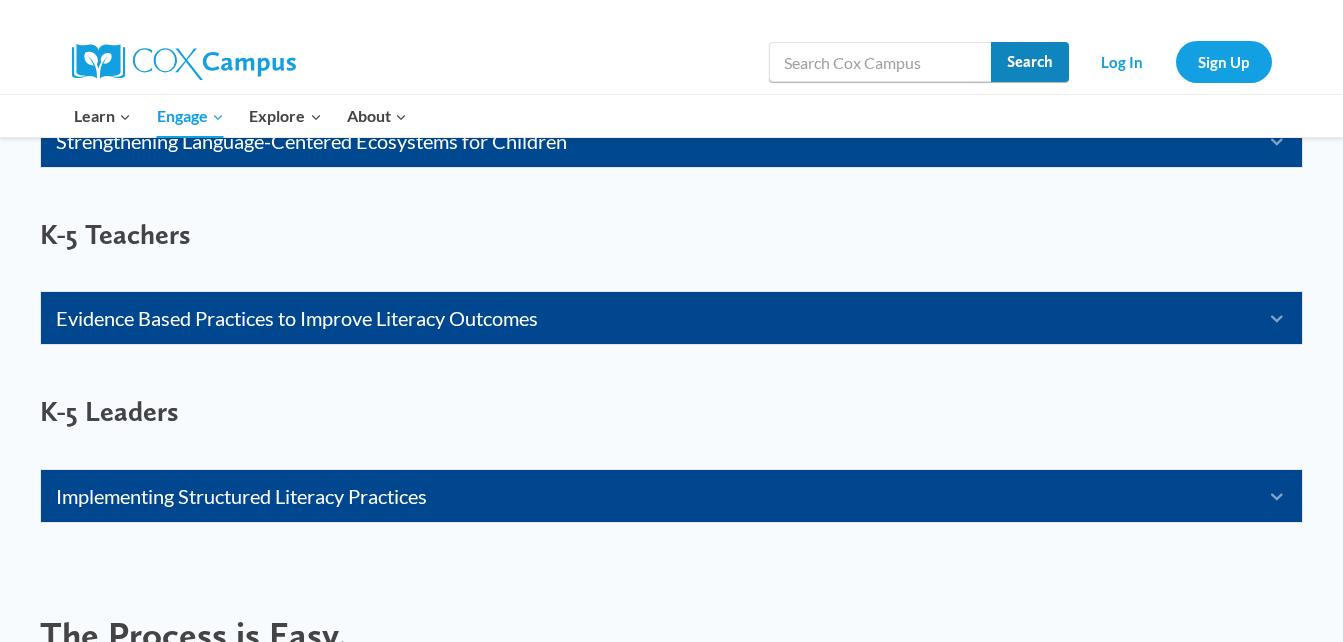 click on "Search" at bounding box center (1030, 62) 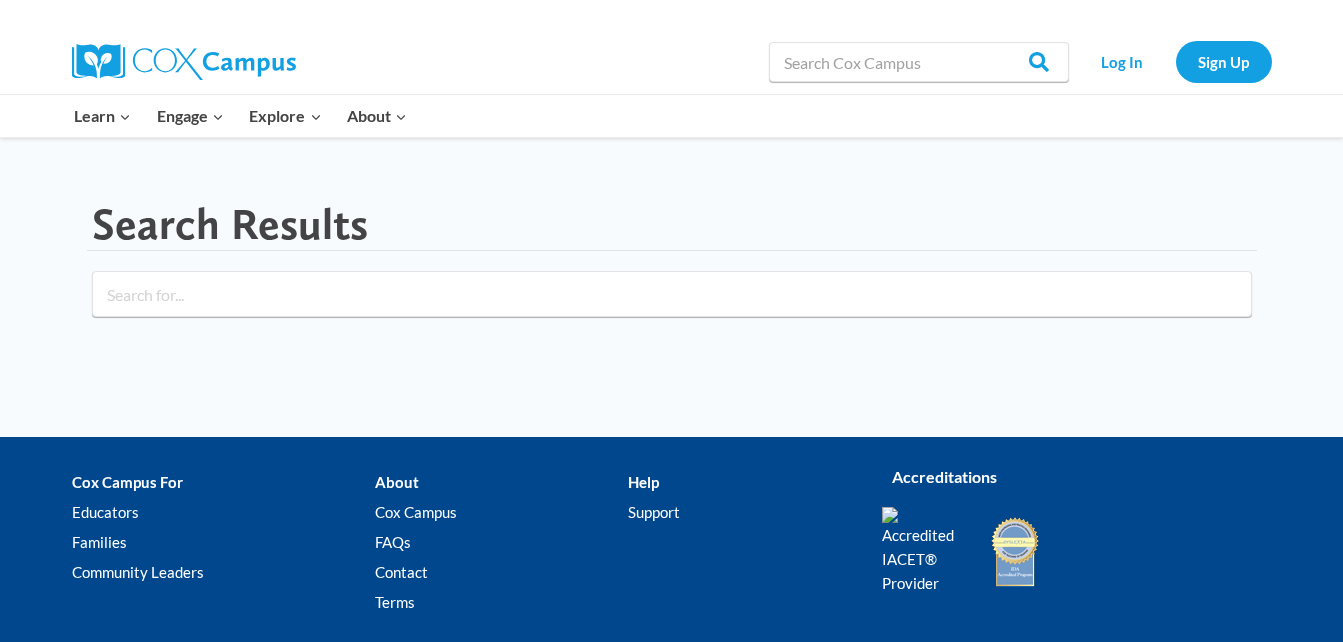 scroll, scrollTop: 0, scrollLeft: 0, axis: both 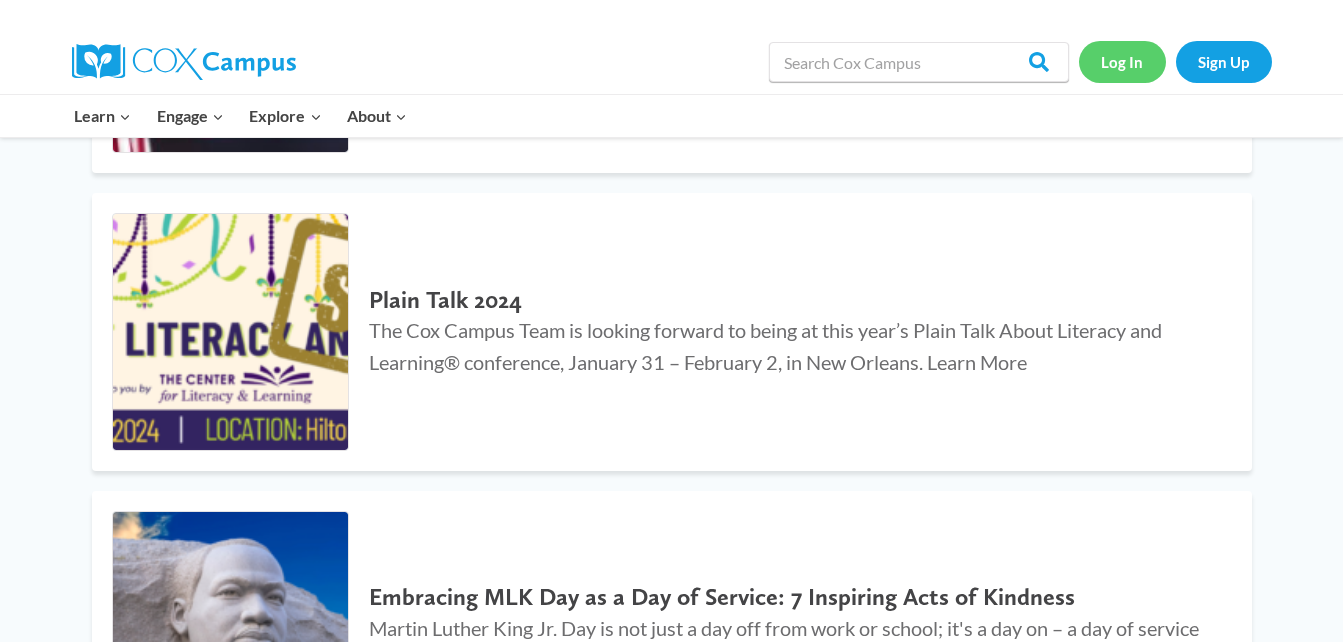 click on "Log In" at bounding box center [1122, 61] 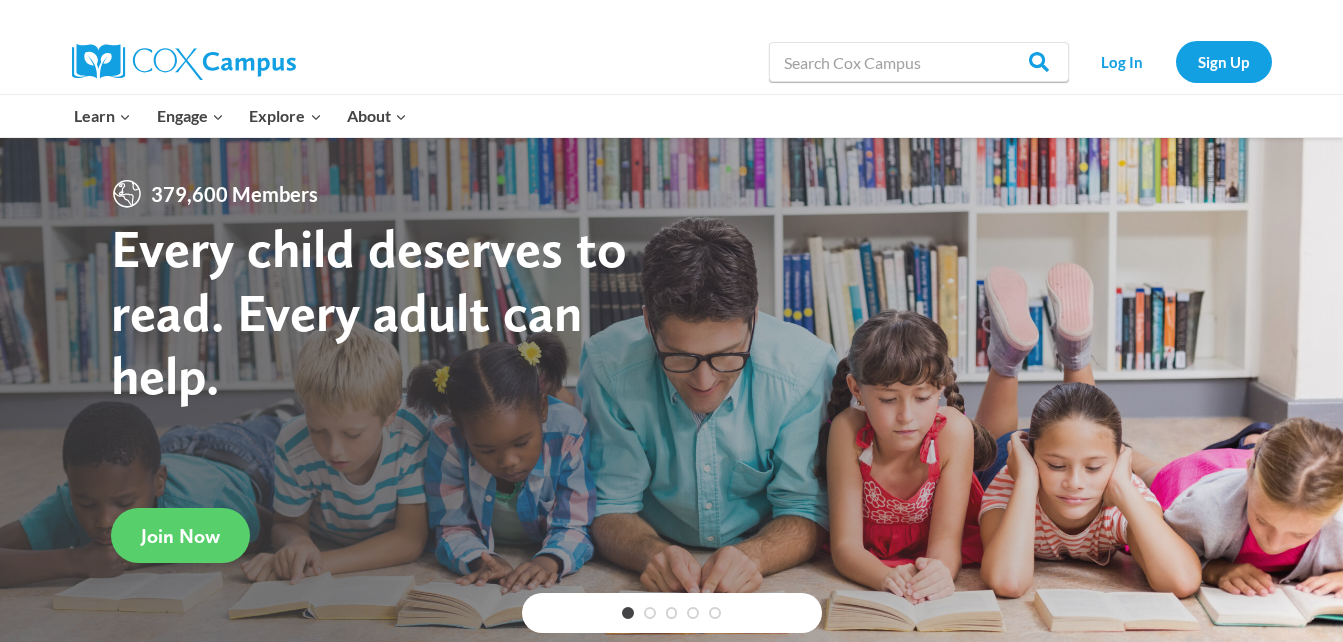 scroll, scrollTop: 0, scrollLeft: 0, axis: both 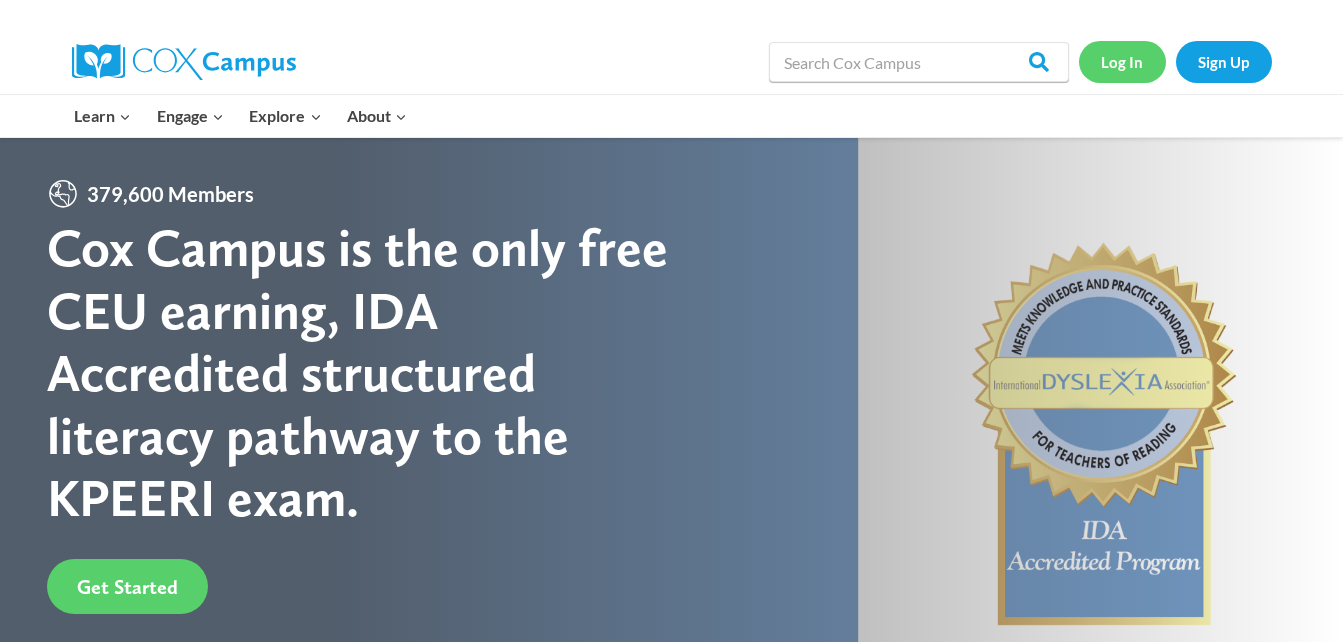 click on "Log In" at bounding box center (1122, 61) 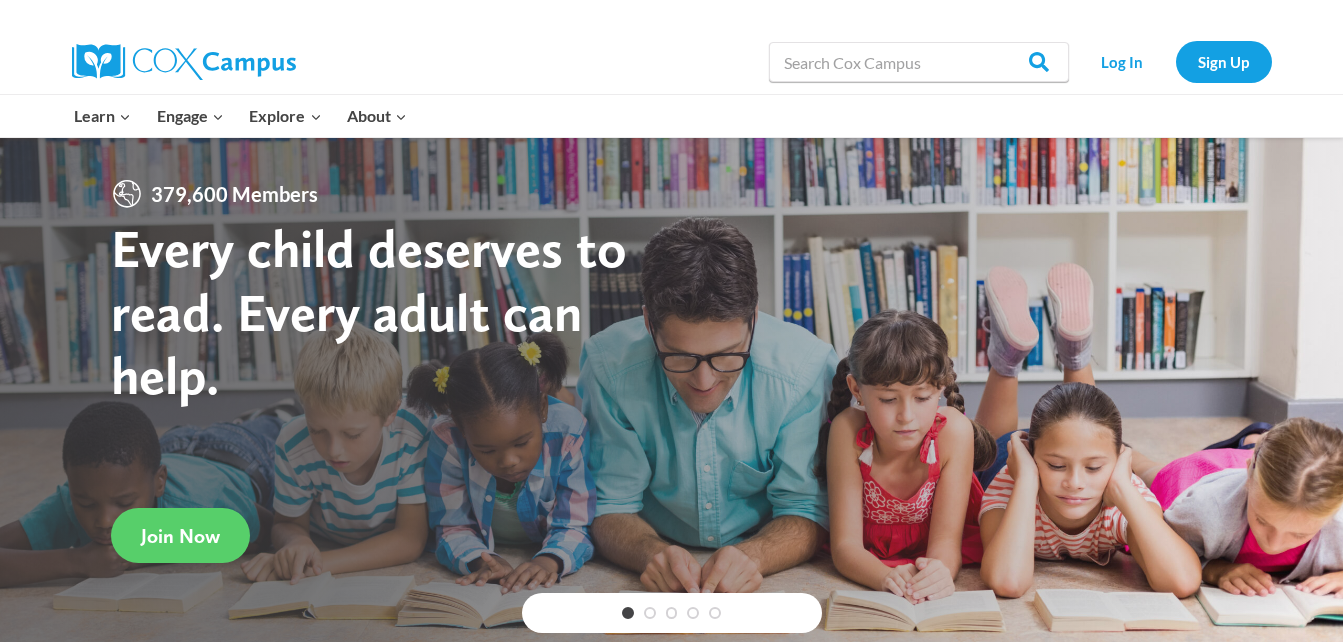 scroll, scrollTop: 0, scrollLeft: 0, axis: both 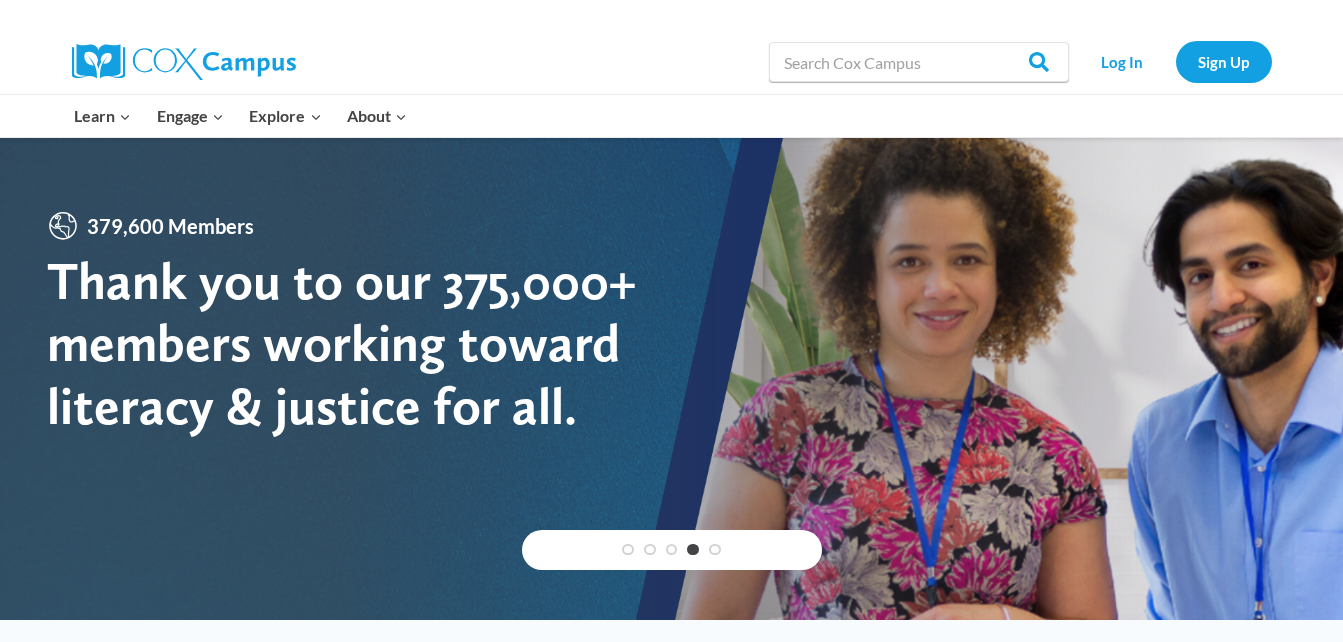 click on "1 2 3 4 5" at bounding box center (672, 550) 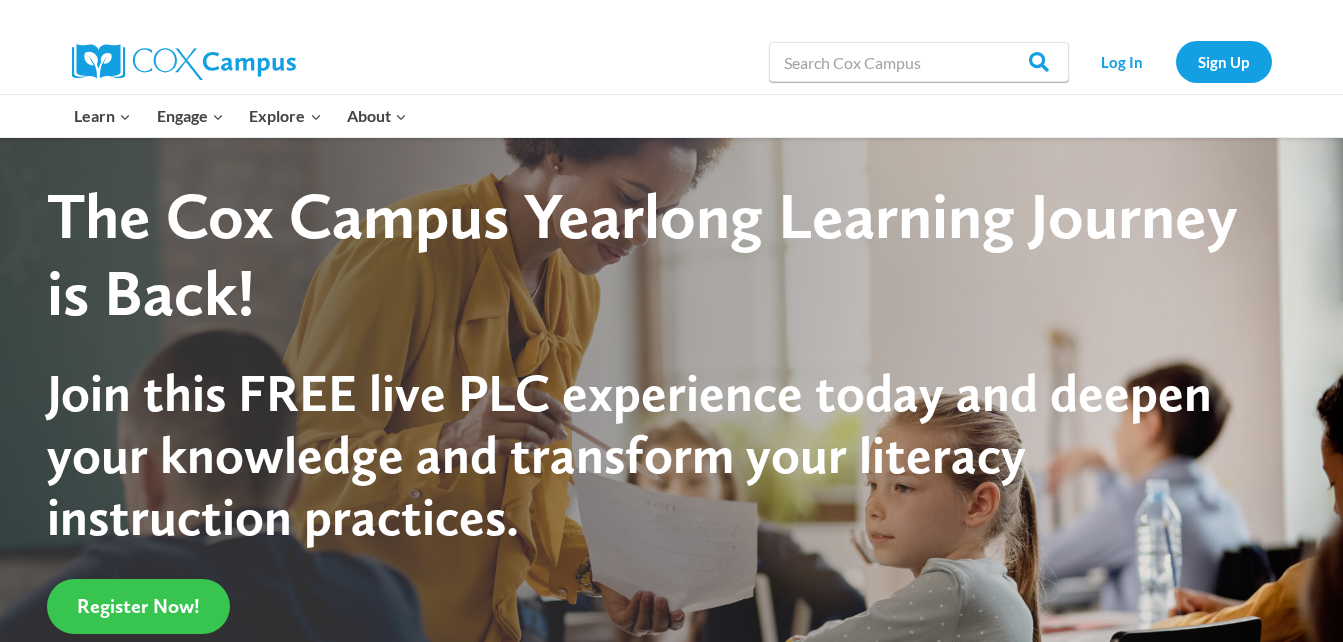 click on "Register Now!" at bounding box center (138, 606) 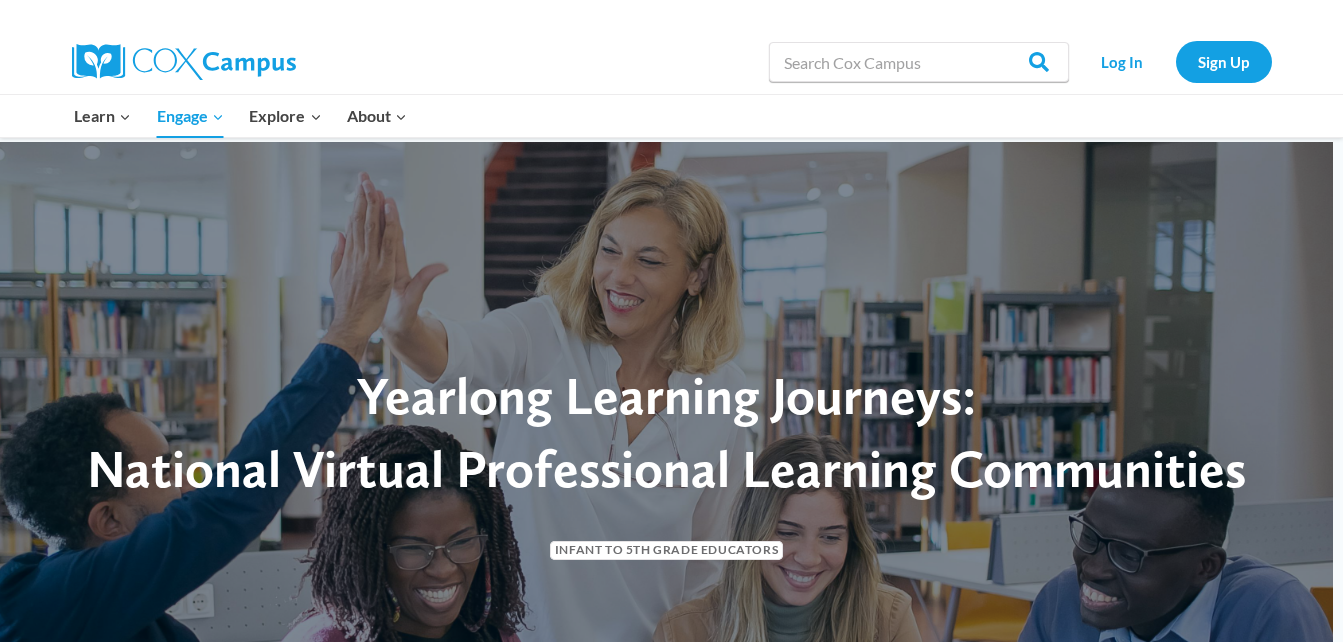 scroll, scrollTop: 0, scrollLeft: 0, axis: both 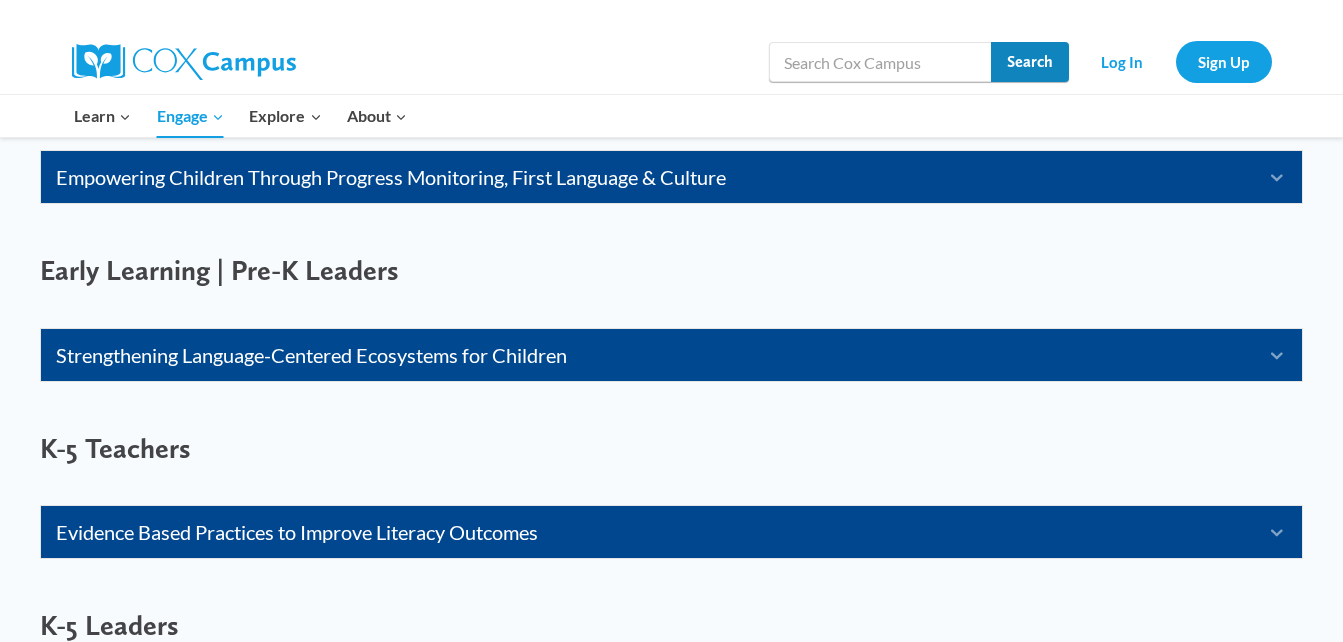 click on "Search" at bounding box center (1030, 62) 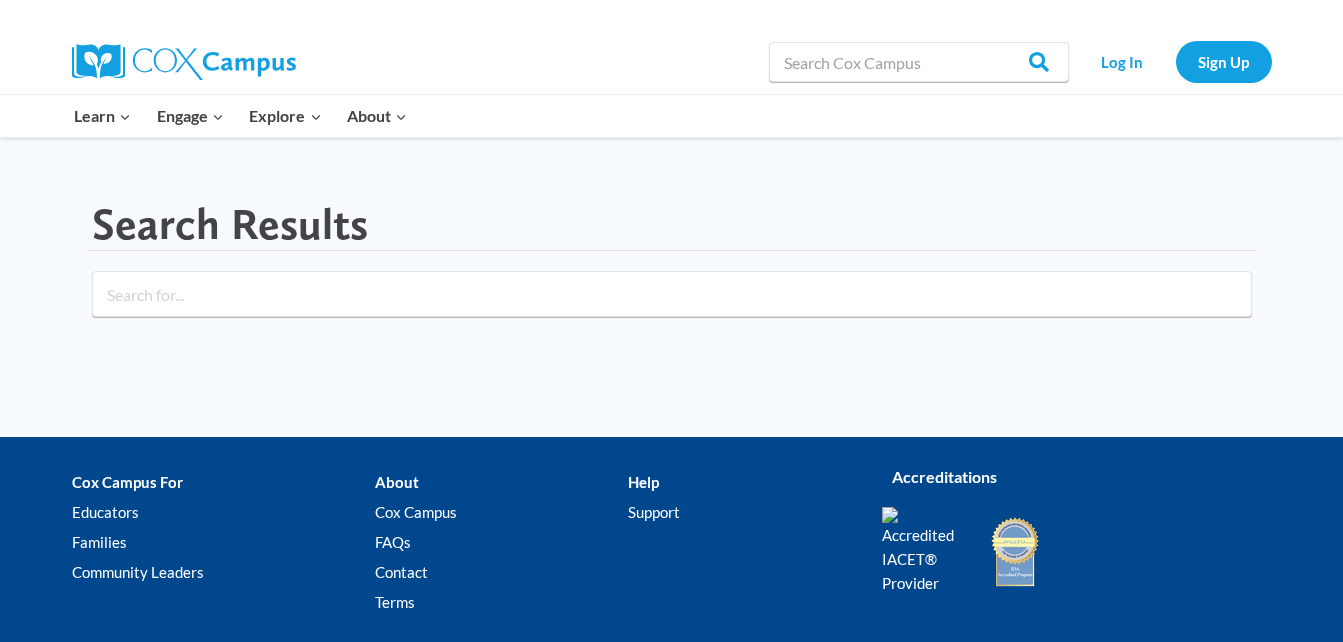 scroll, scrollTop: 0, scrollLeft: 0, axis: both 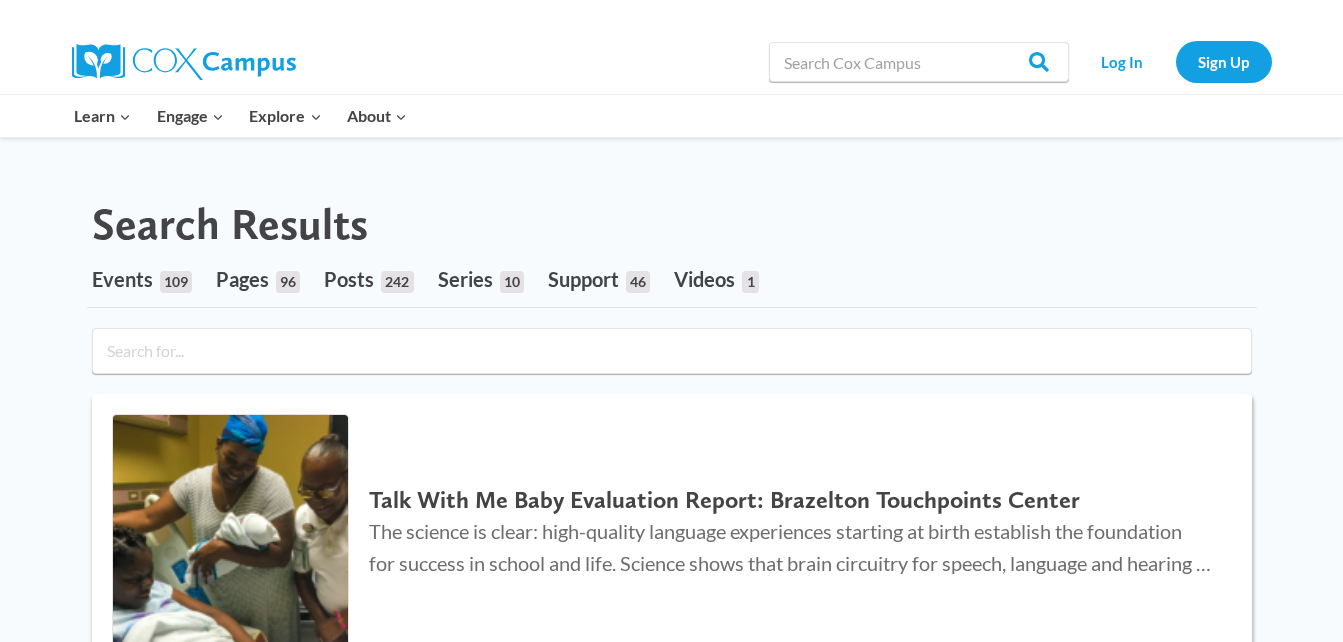 click on "The science is clear: high-quality language experiences starting at birth establish the foundation for success in school and life.
Science shows that brain circuitry for speech, language and hearing …" at bounding box center (790, 547) 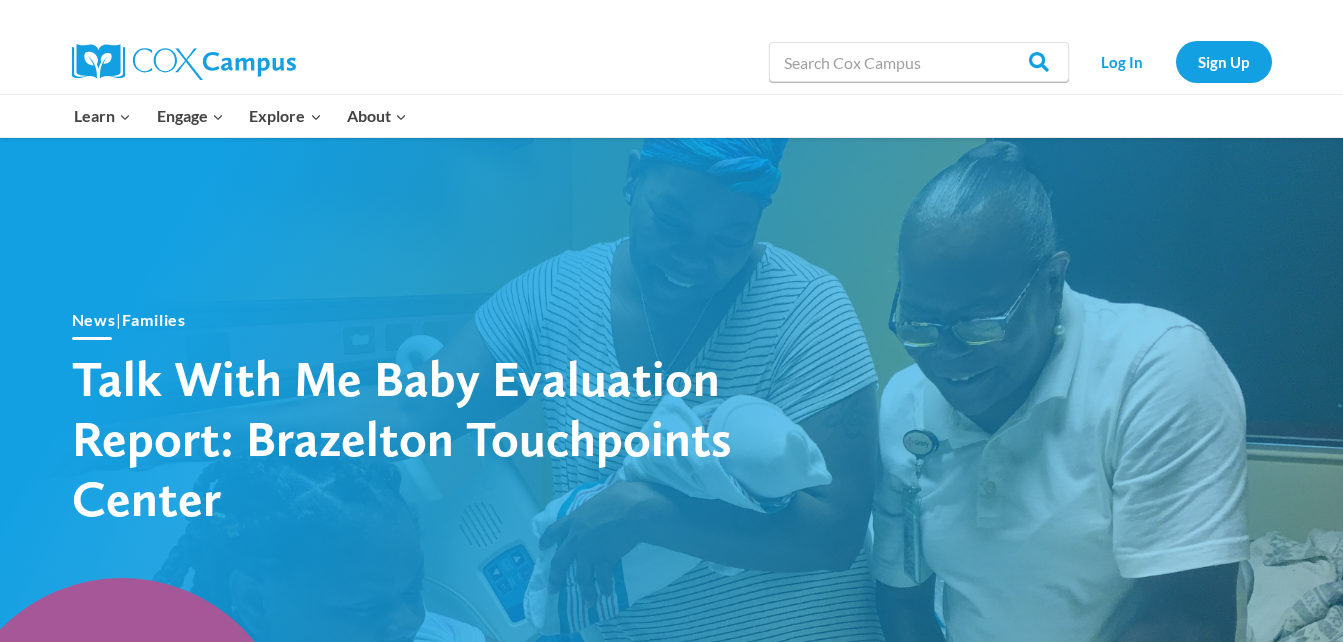 scroll, scrollTop: 0, scrollLeft: 0, axis: both 